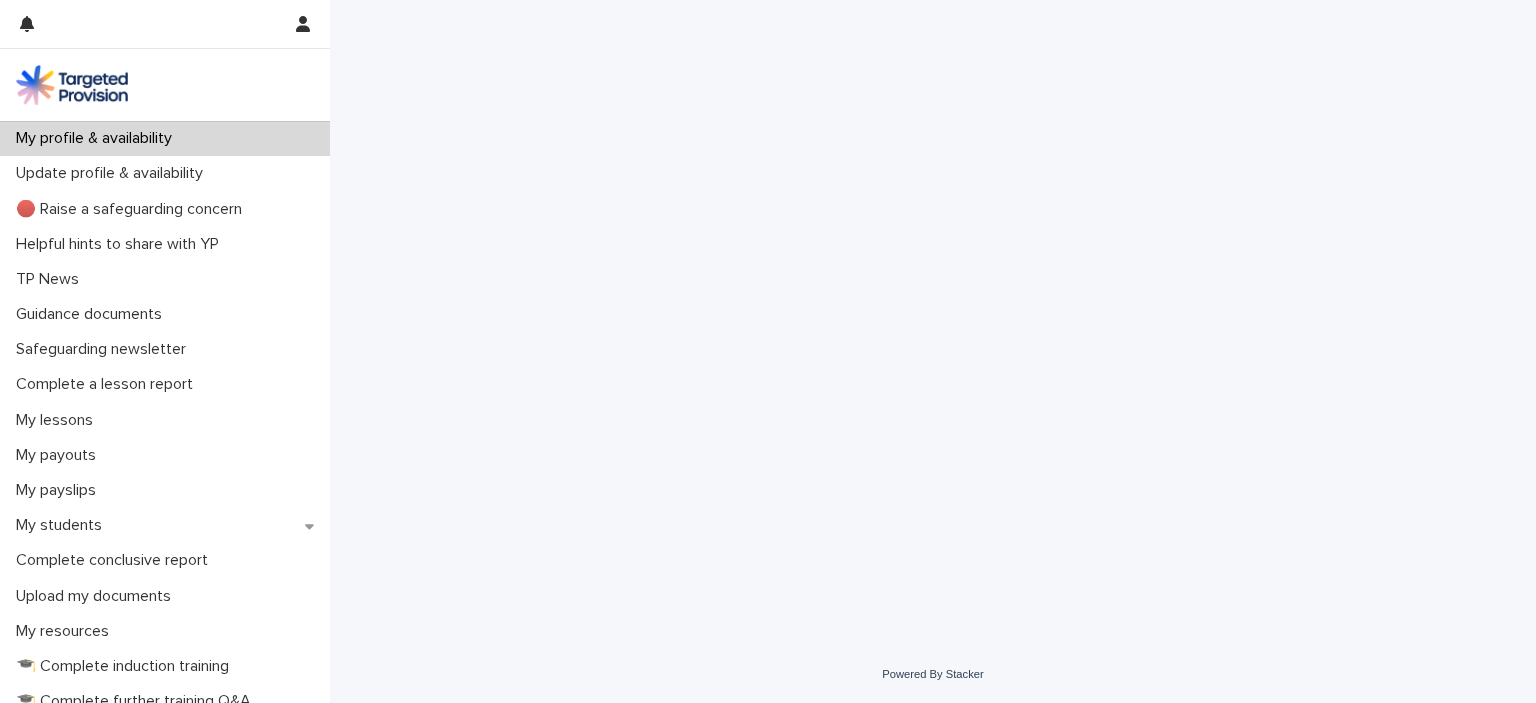 scroll, scrollTop: 0, scrollLeft: 0, axis: both 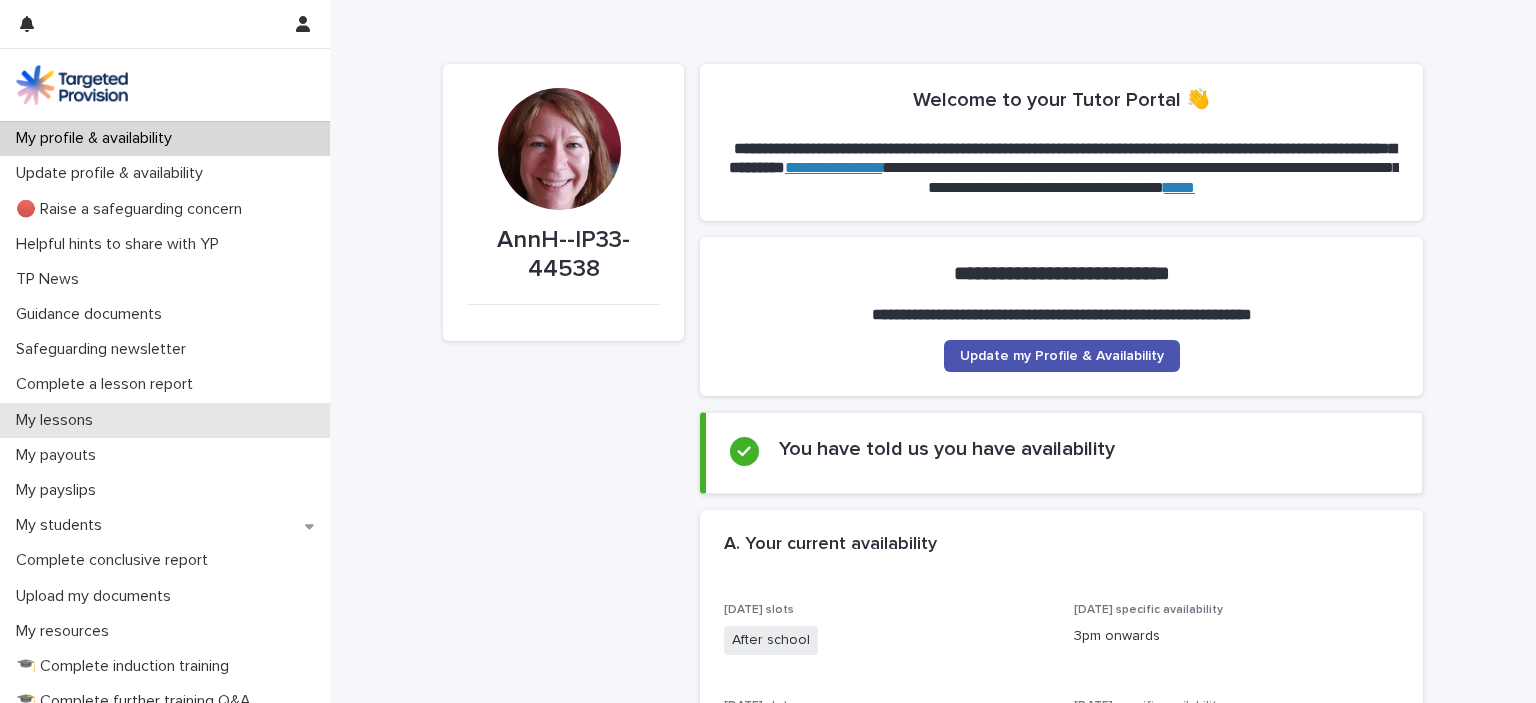 click on "My lessons" at bounding box center (58, 420) 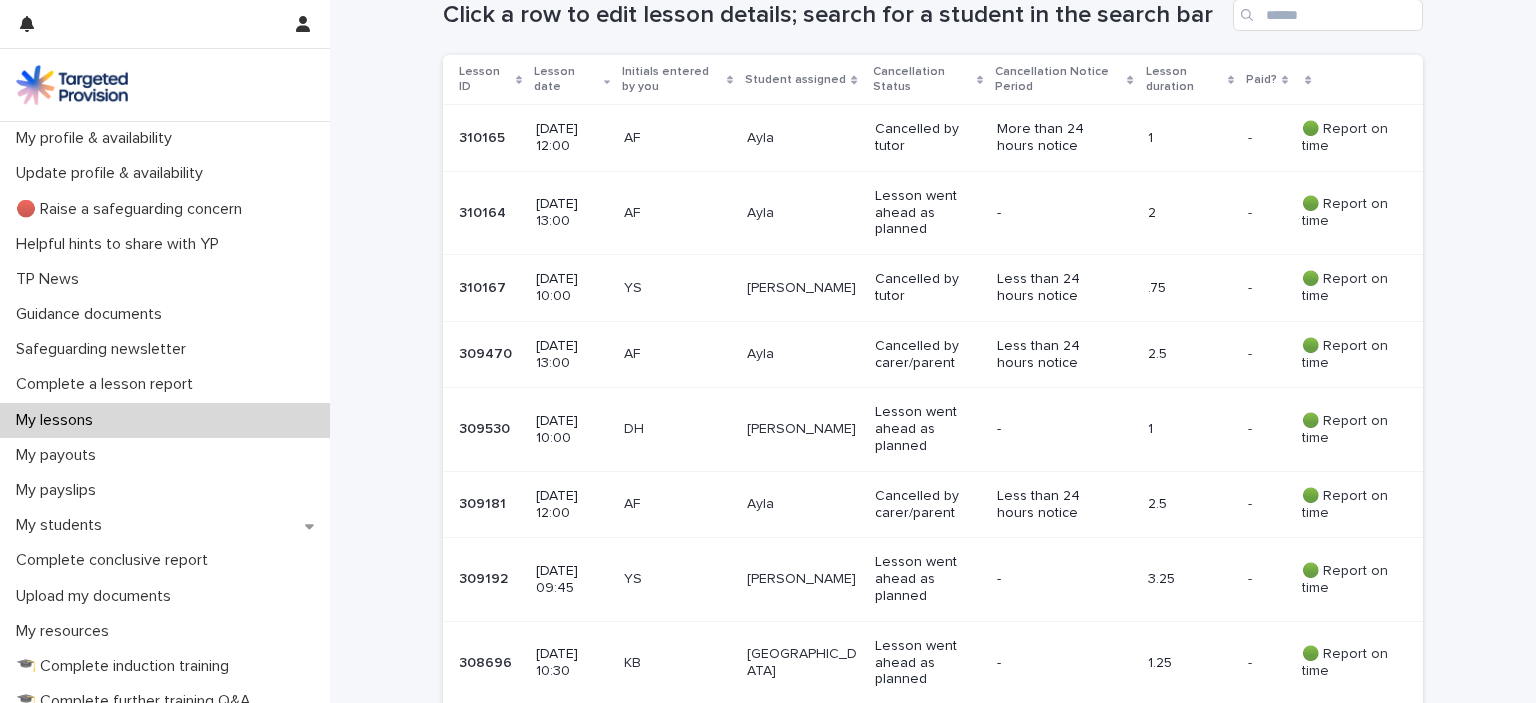 scroll, scrollTop: 400, scrollLeft: 0, axis: vertical 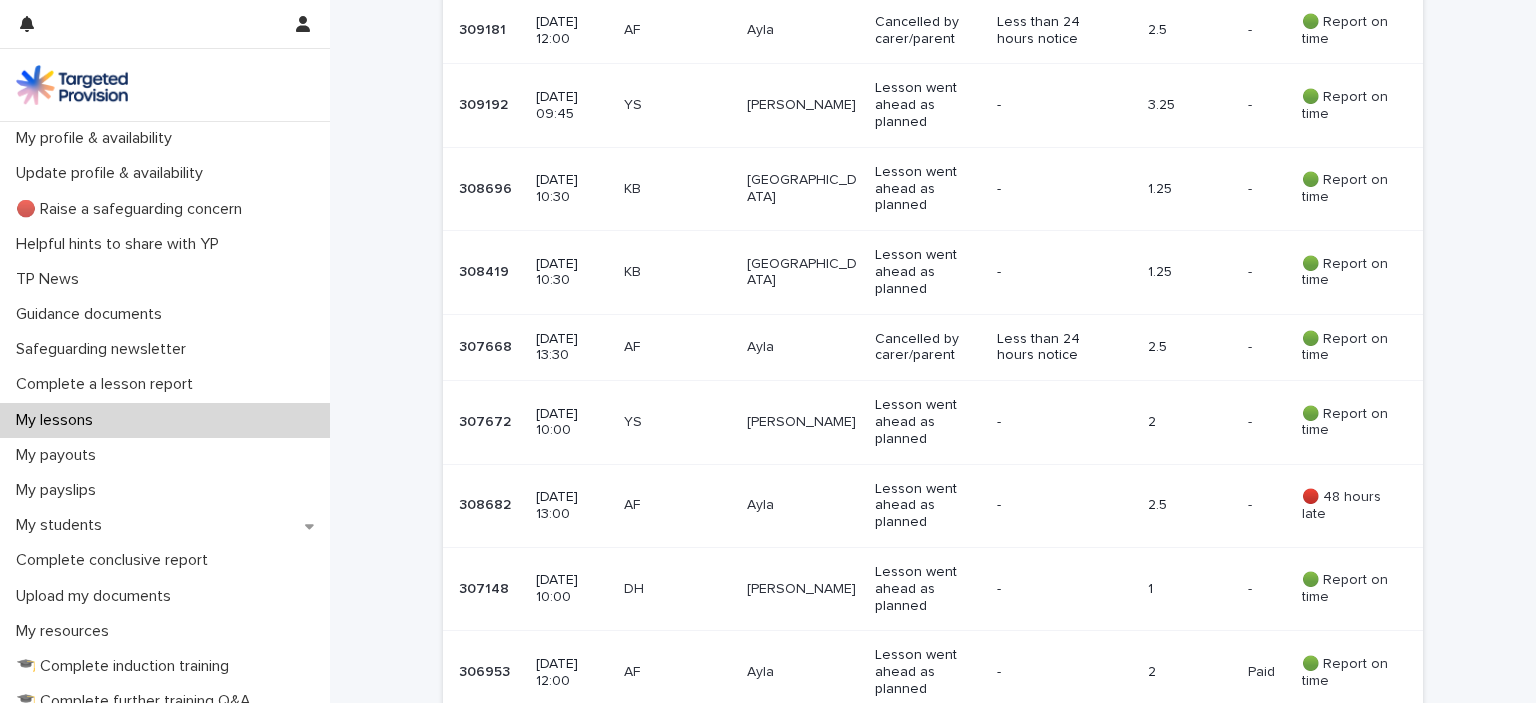 click on "[DATE] 10:30" at bounding box center (572, 273) 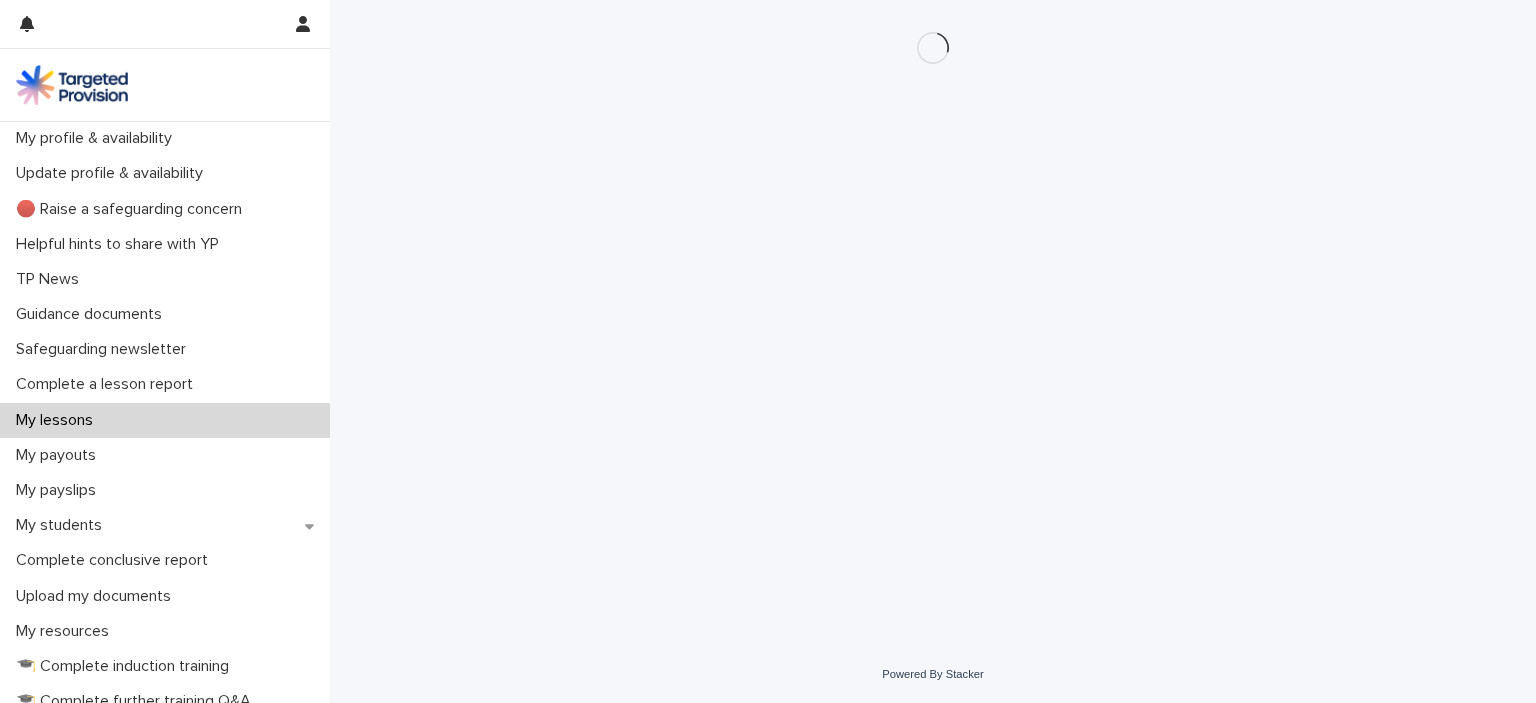 scroll, scrollTop: 0, scrollLeft: 0, axis: both 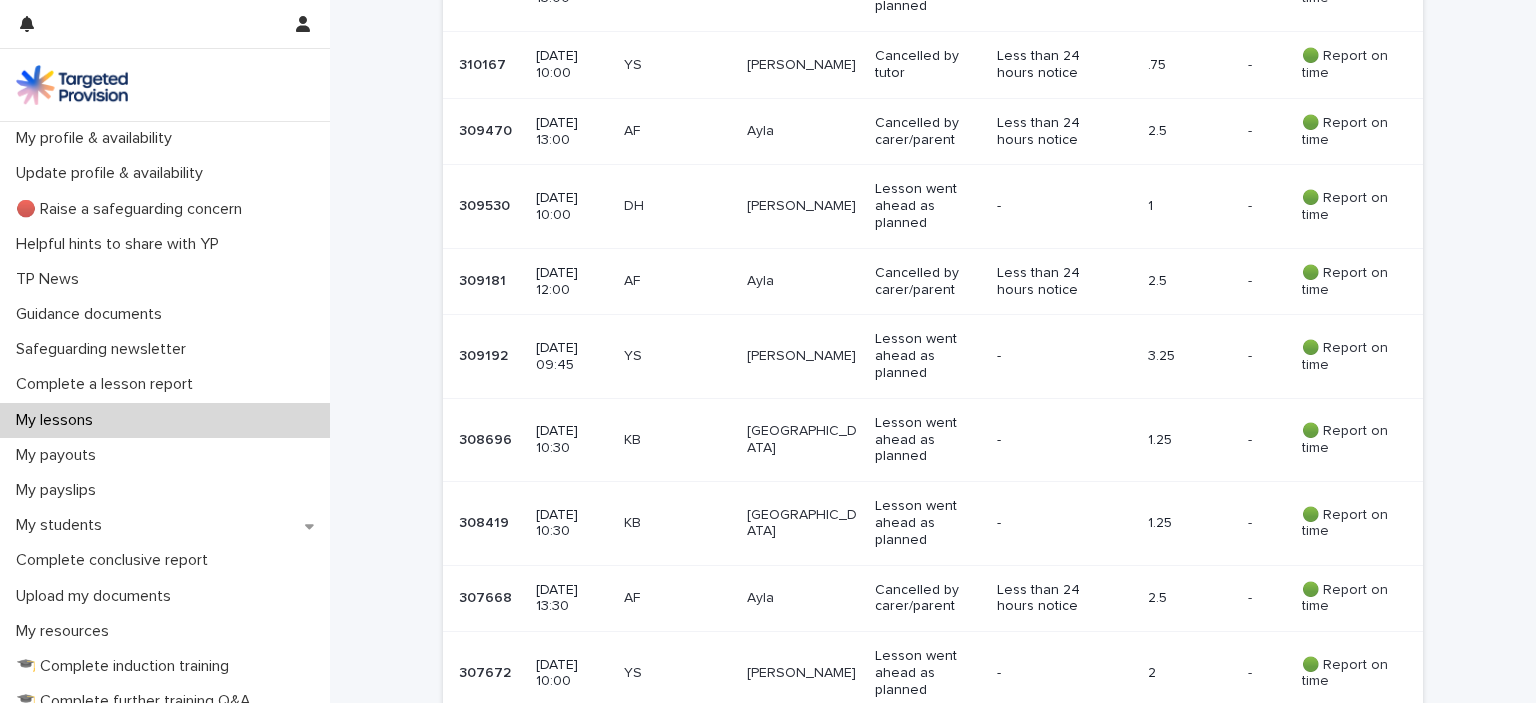 click on "[DATE] 10:30" at bounding box center (572, 524) 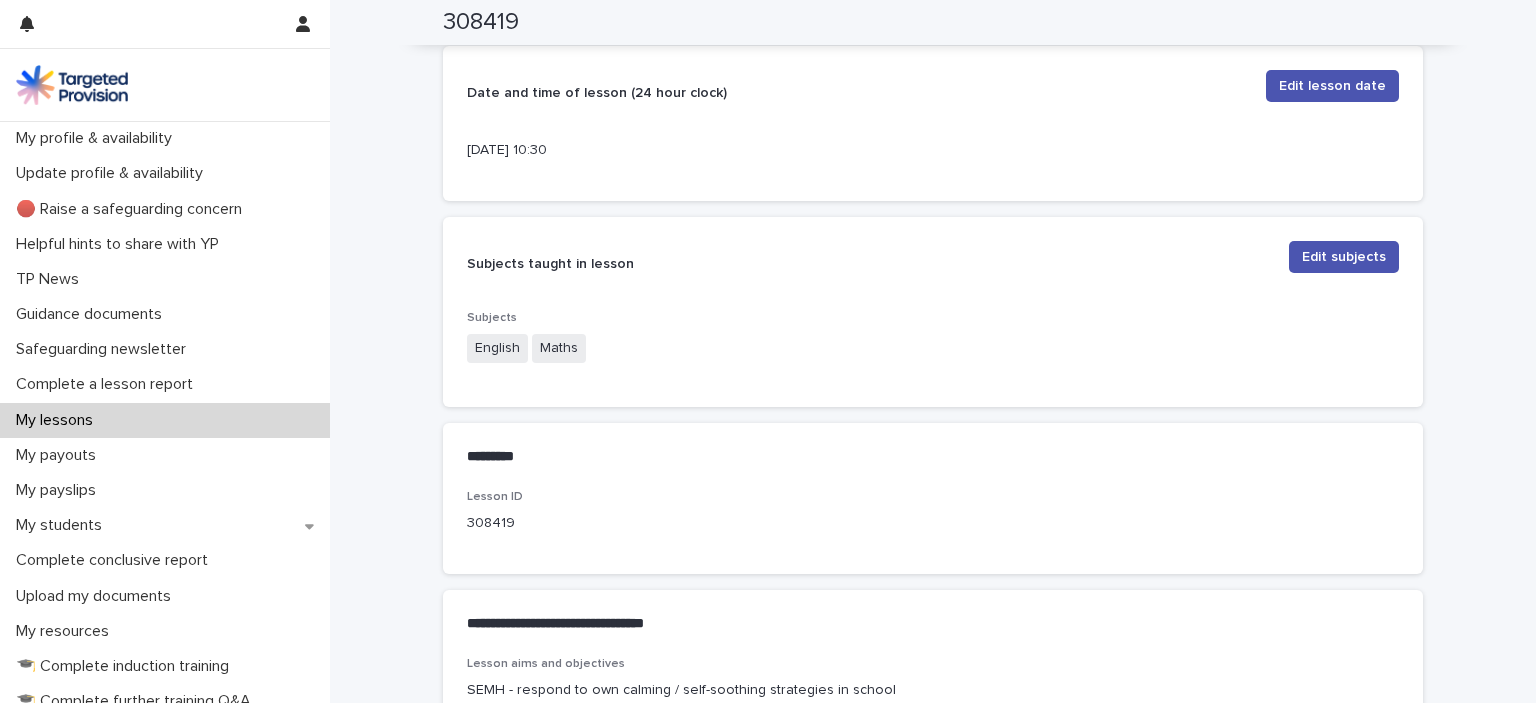 scroll, scrollTop: 618, scrollLeft: 0, axis: vertical 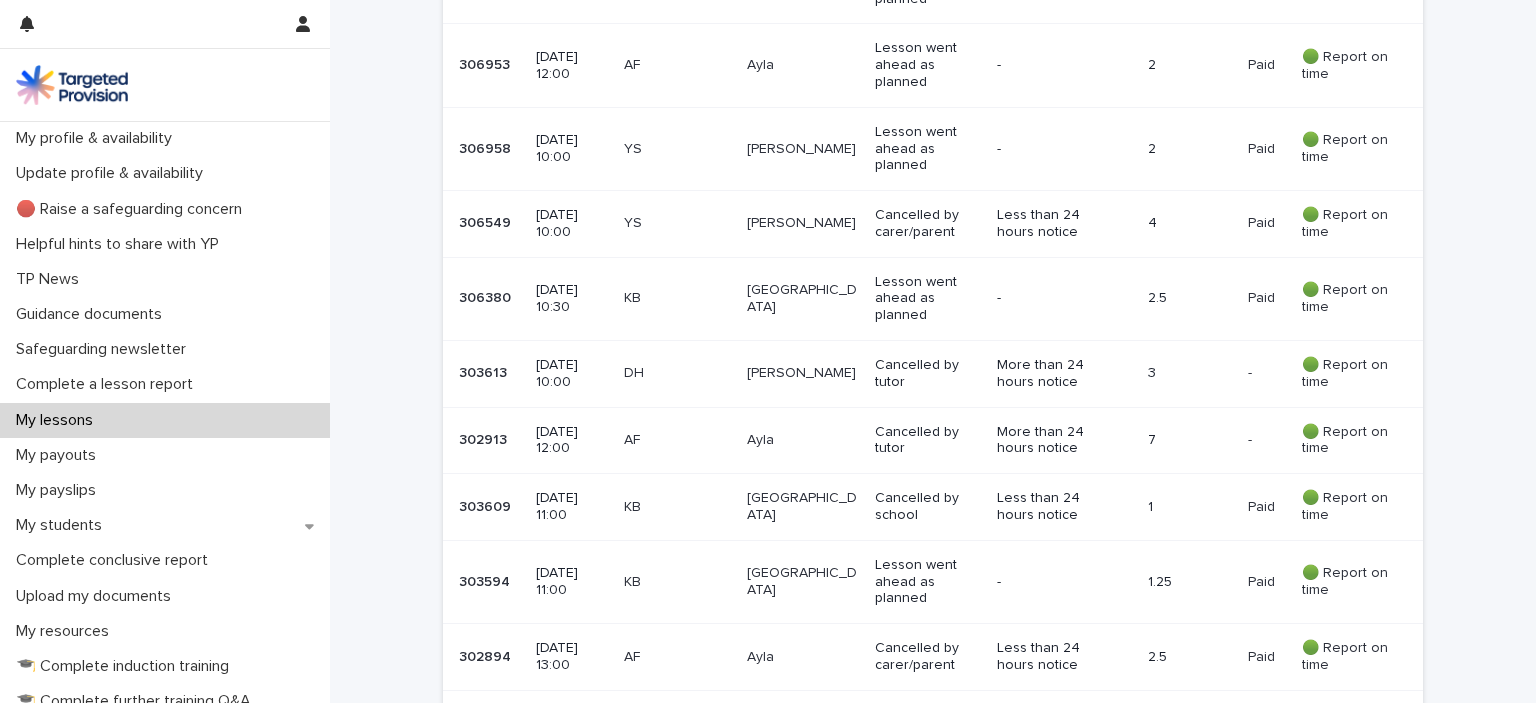 click on "[DATE] 10:30" at bounding box center [572, 299] 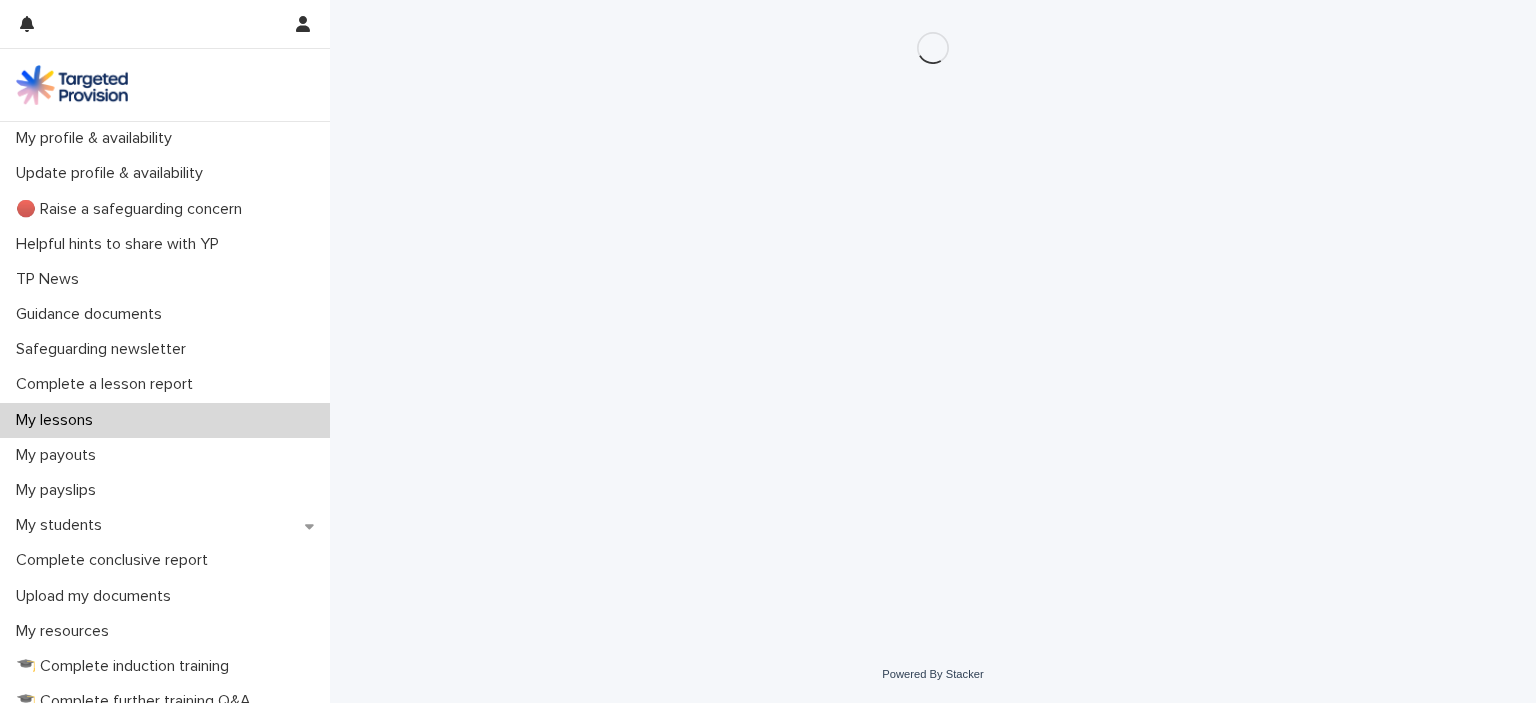 scroll, scrollTop: 0, scrollLeft: 0, axis: both 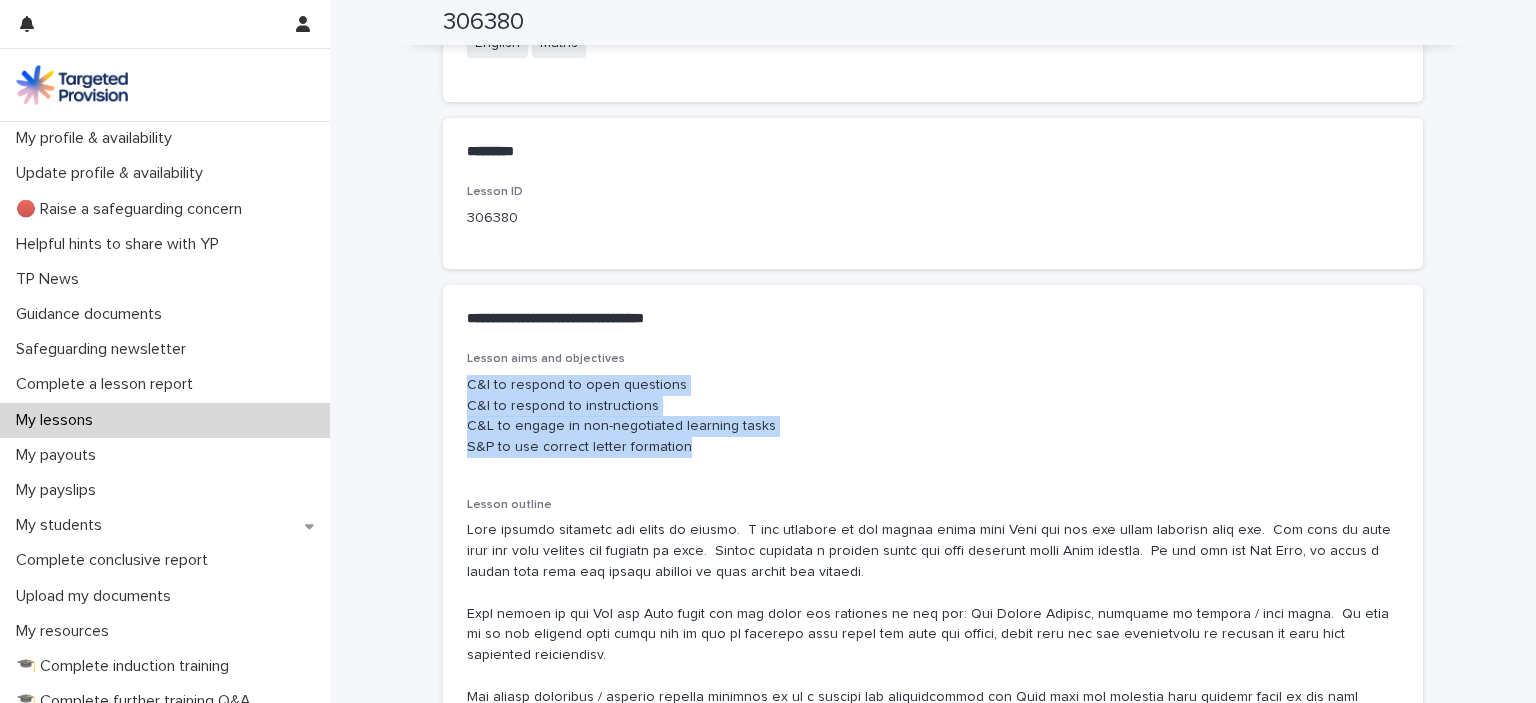 drag, startPoint x: 461, startPoint y: 378, endPoint x: 702, endPoint y: 452, distance: 252.10513 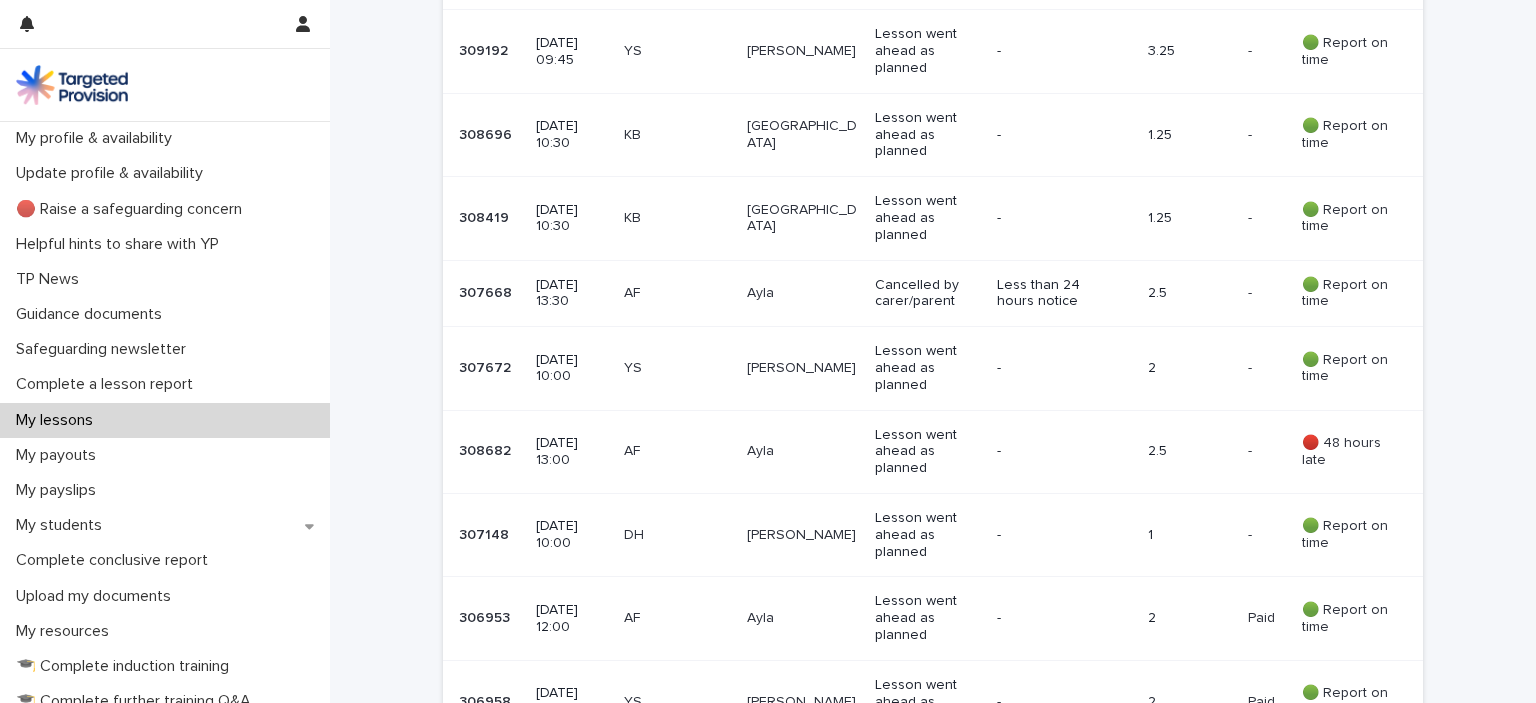 scroll, scrollTop: 0, scrollLeft: 0, axis: both 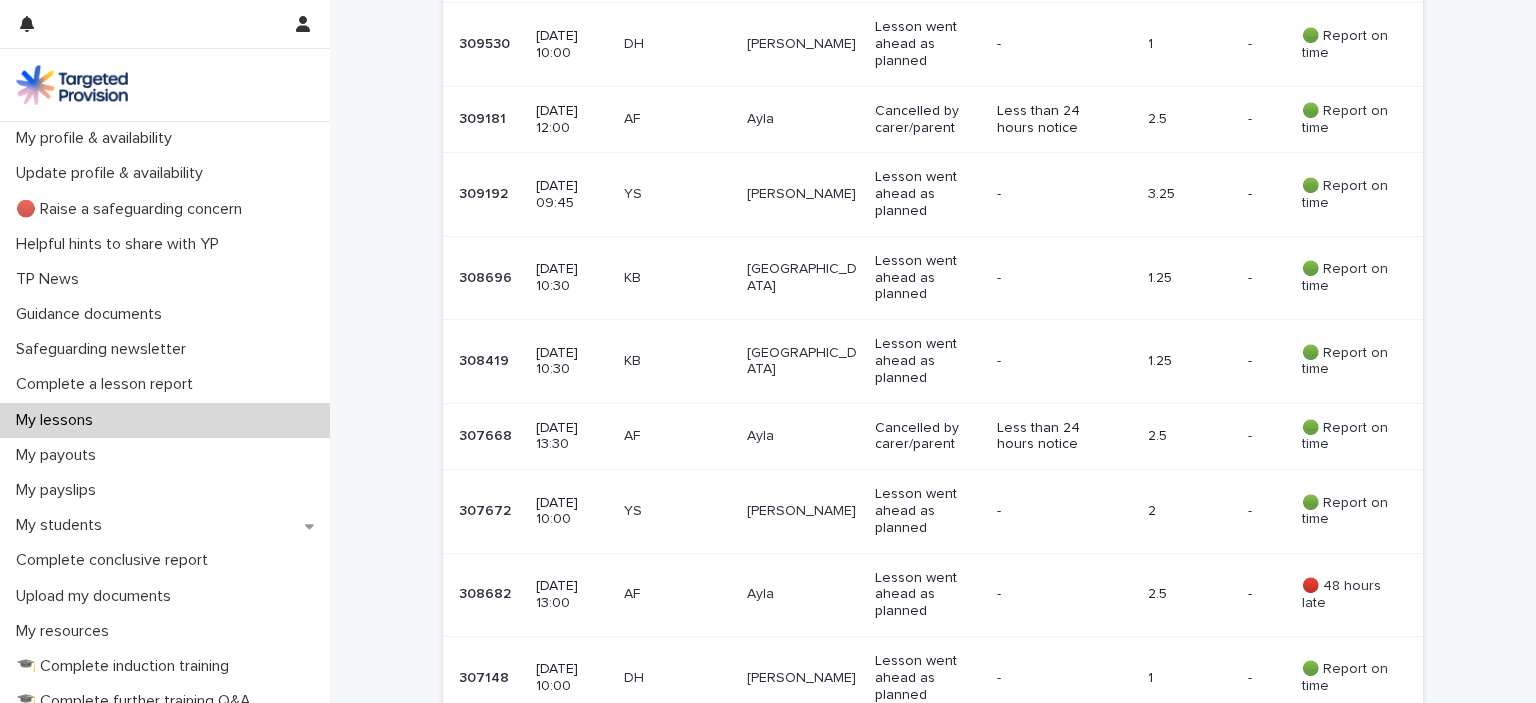 click on "[DATE] 10:30" at bounding box center (572, 278) 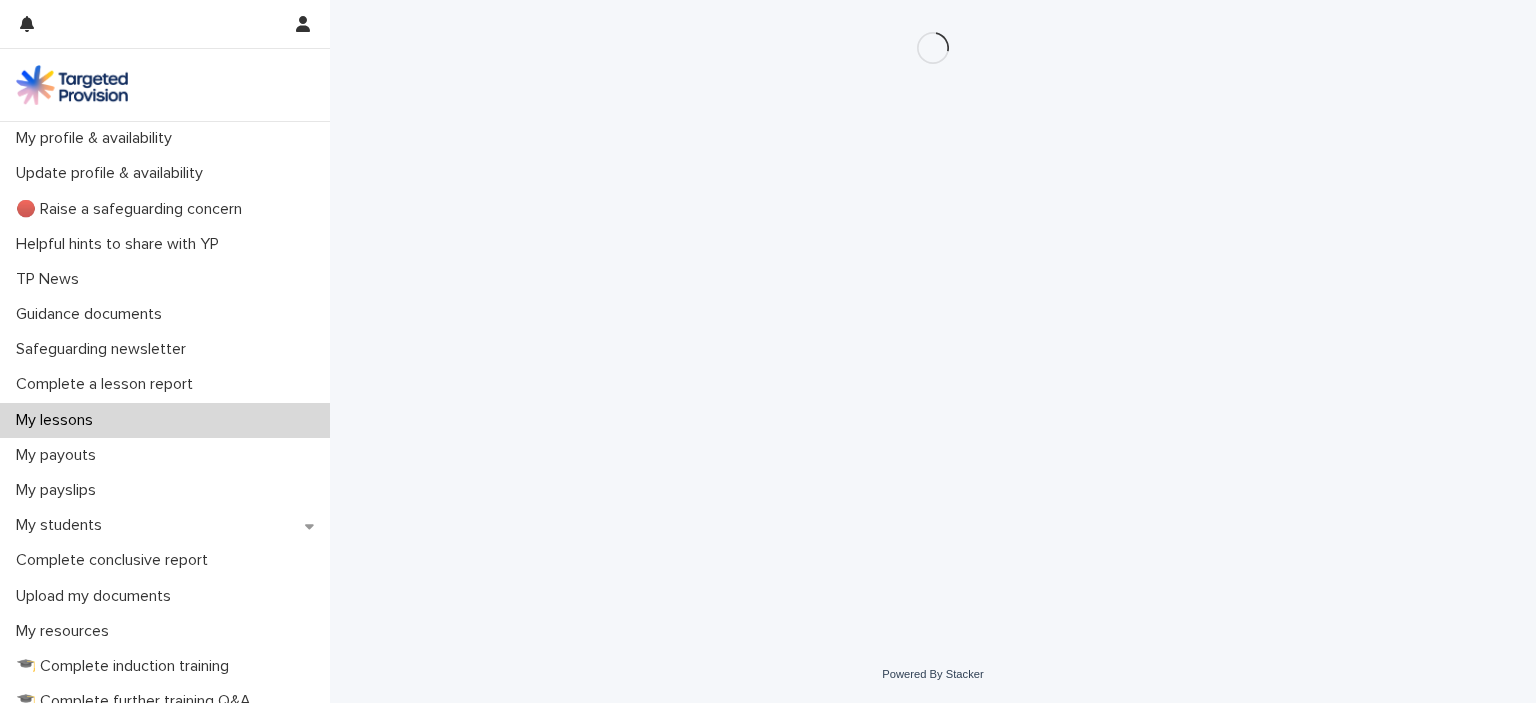 scroll, scrollTop: 0, scrollLeft: 0, axis: both 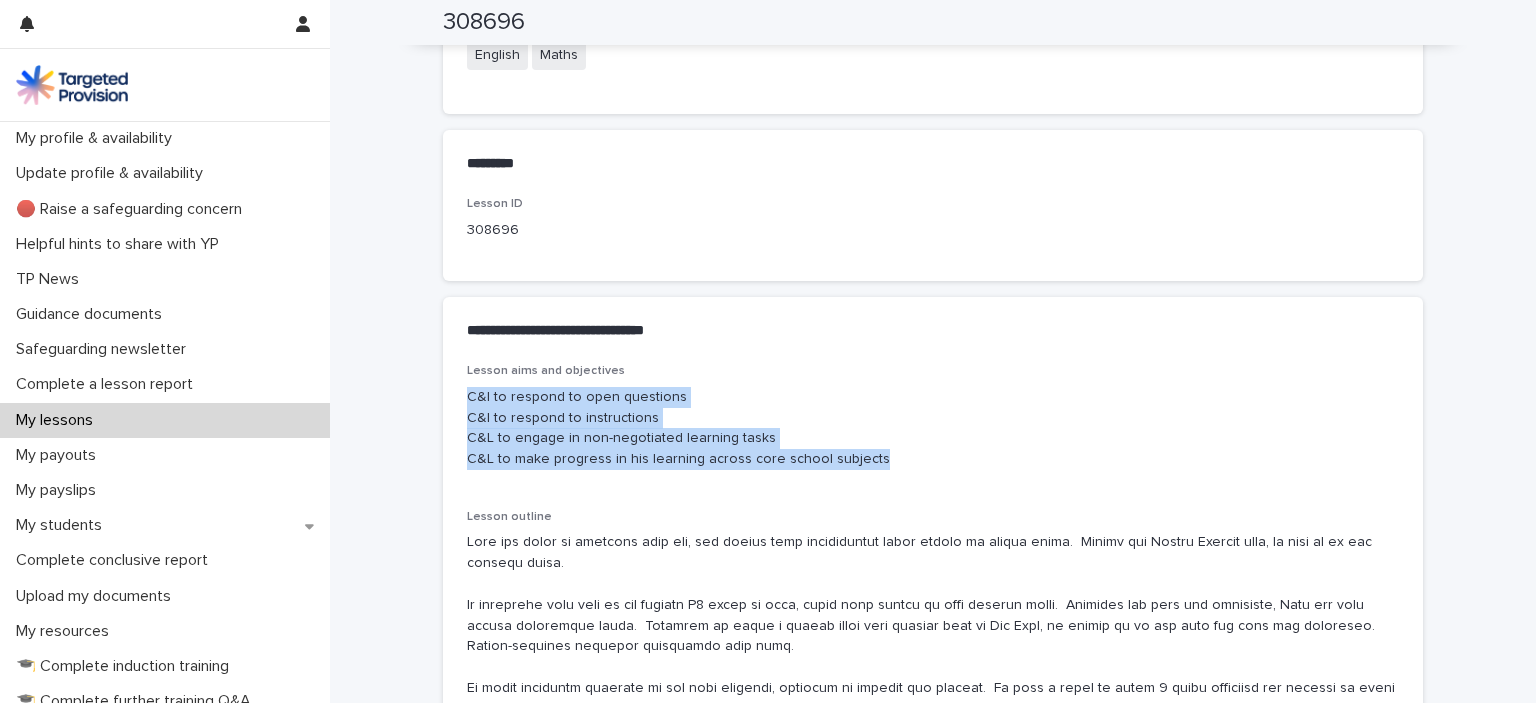 drag, startPoint x: 462, startPoint y: 393, endPoint x: 916, endPoint y: 463, distance: 459.36478 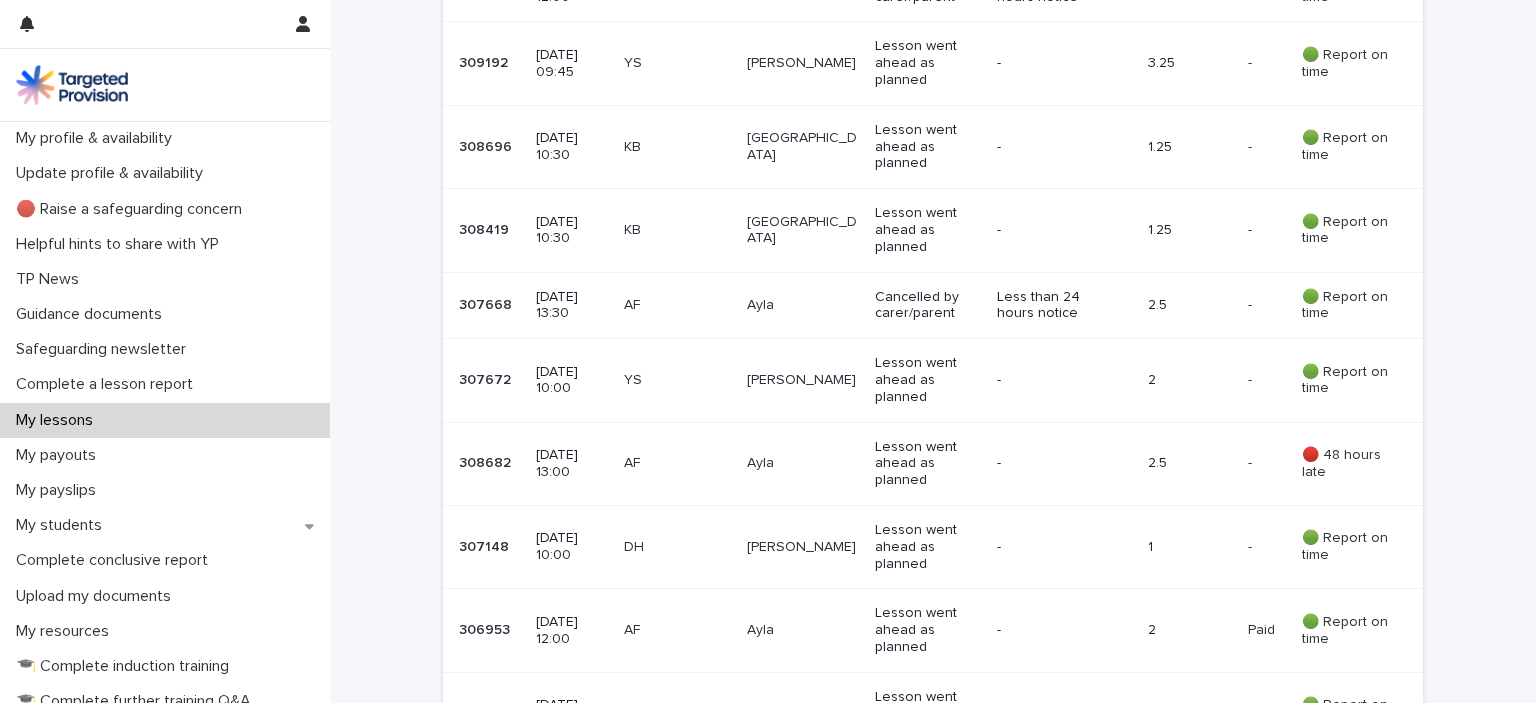 scroll, scrollTop: 0, scrollLeft: 0, axis: both 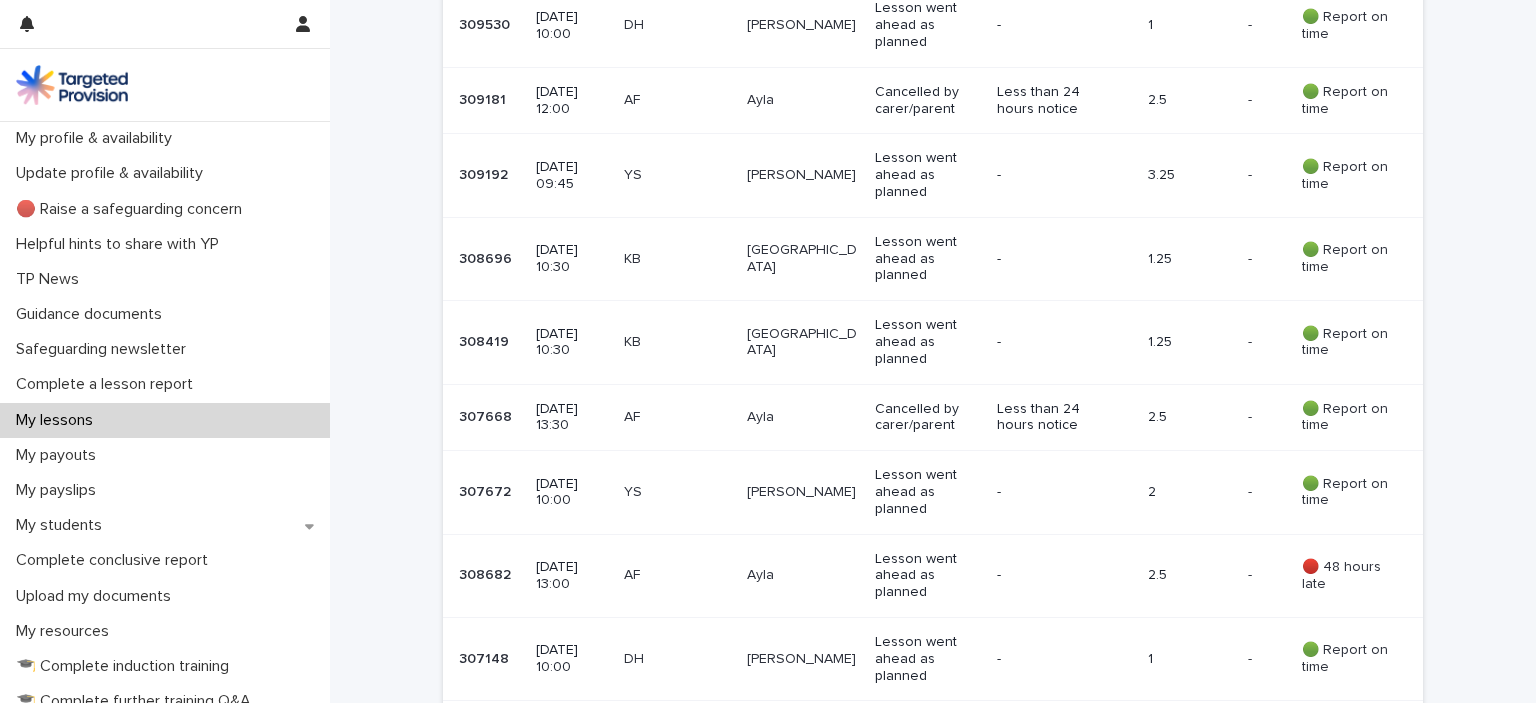 click on "[DATE] 10:30" at bounding box center [572, 259] 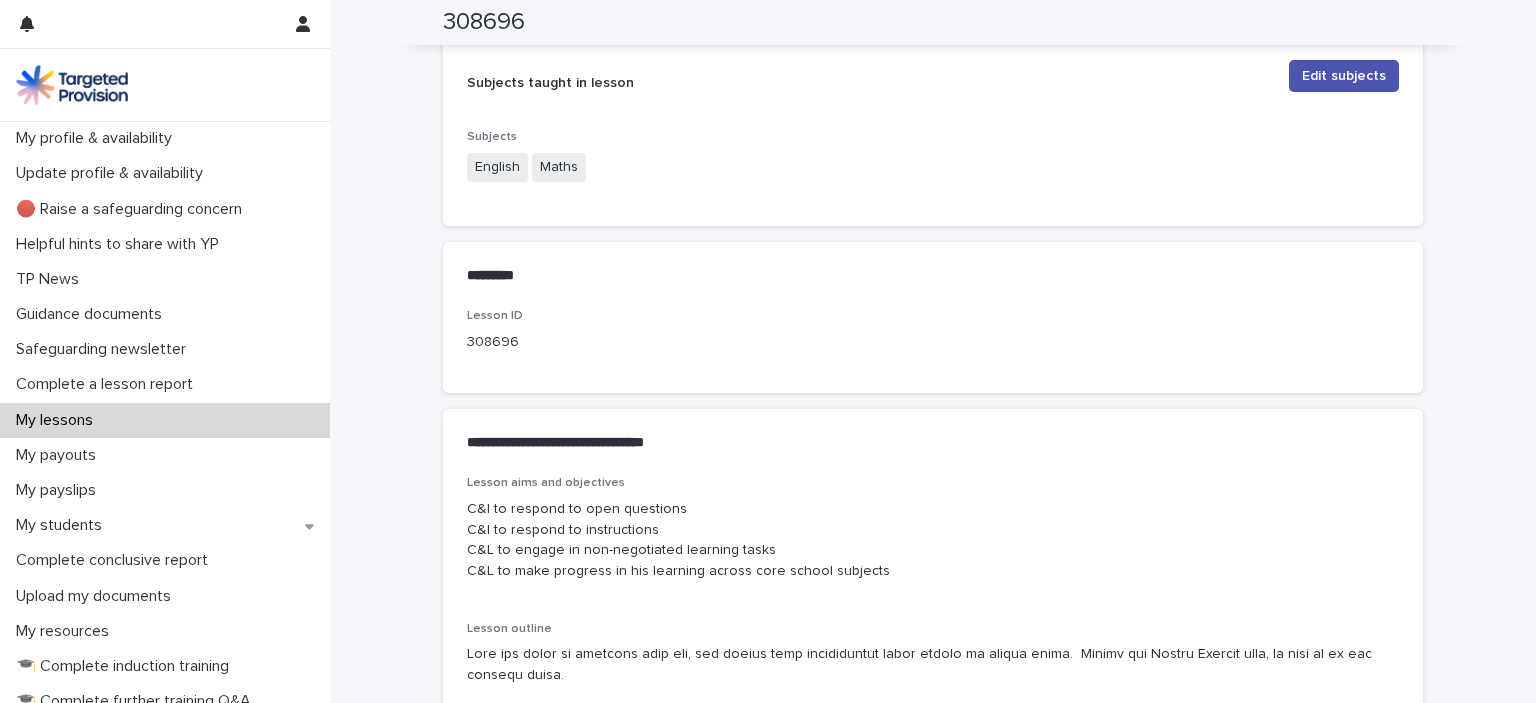 scroll, scrollTop: 799, scrollLeft: 0, axis: vertical 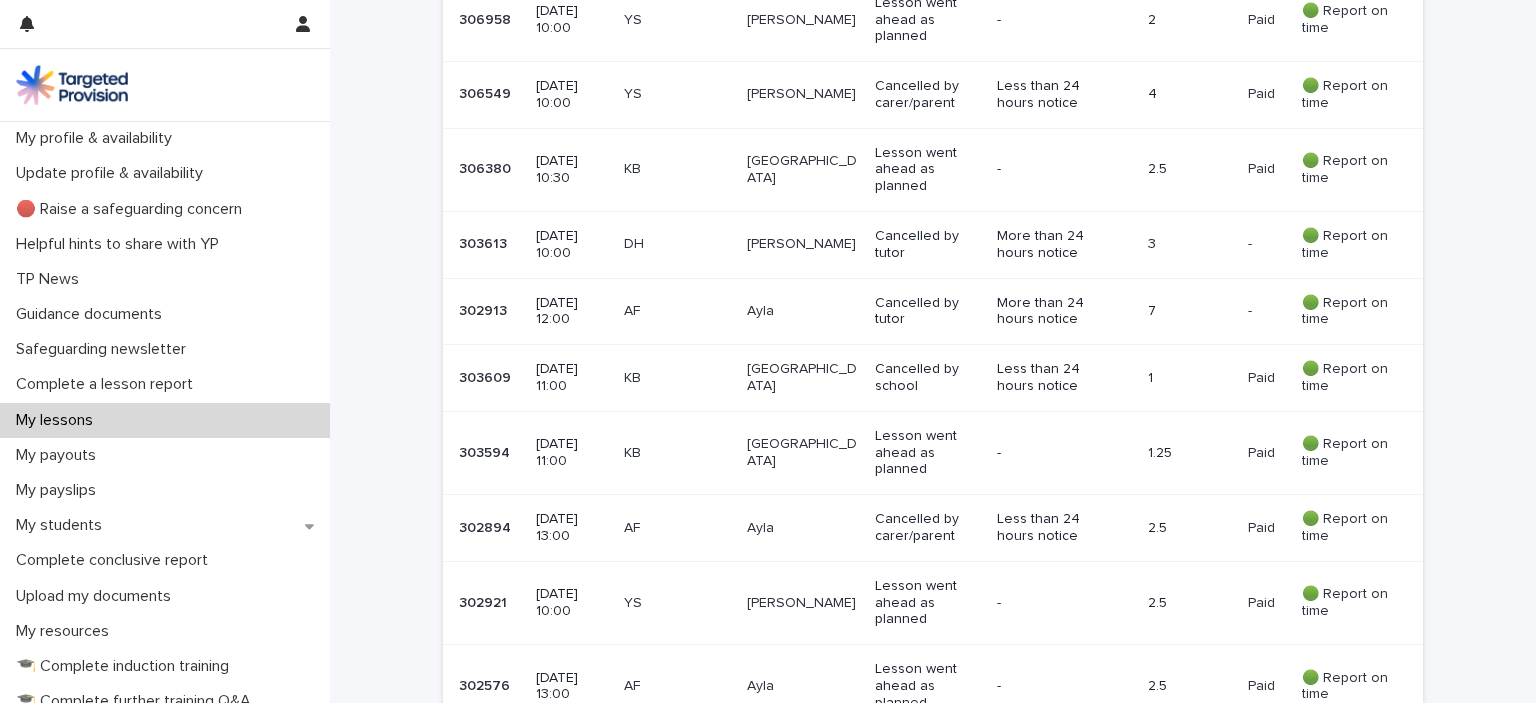 click on "[DATE] 11:00" at bounding box center (572, 453) 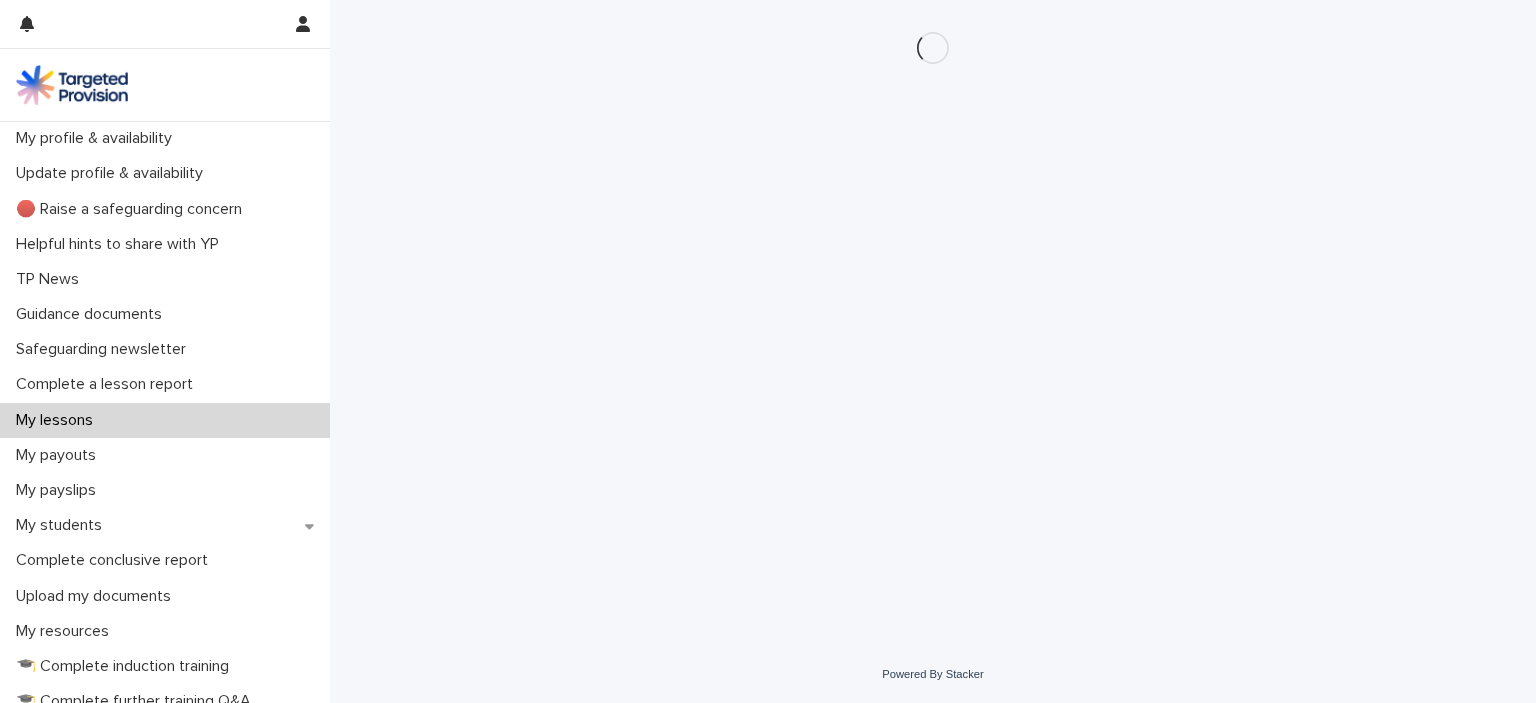 scroll, scrollTop: 0, scrollLeft: 0, axis: both 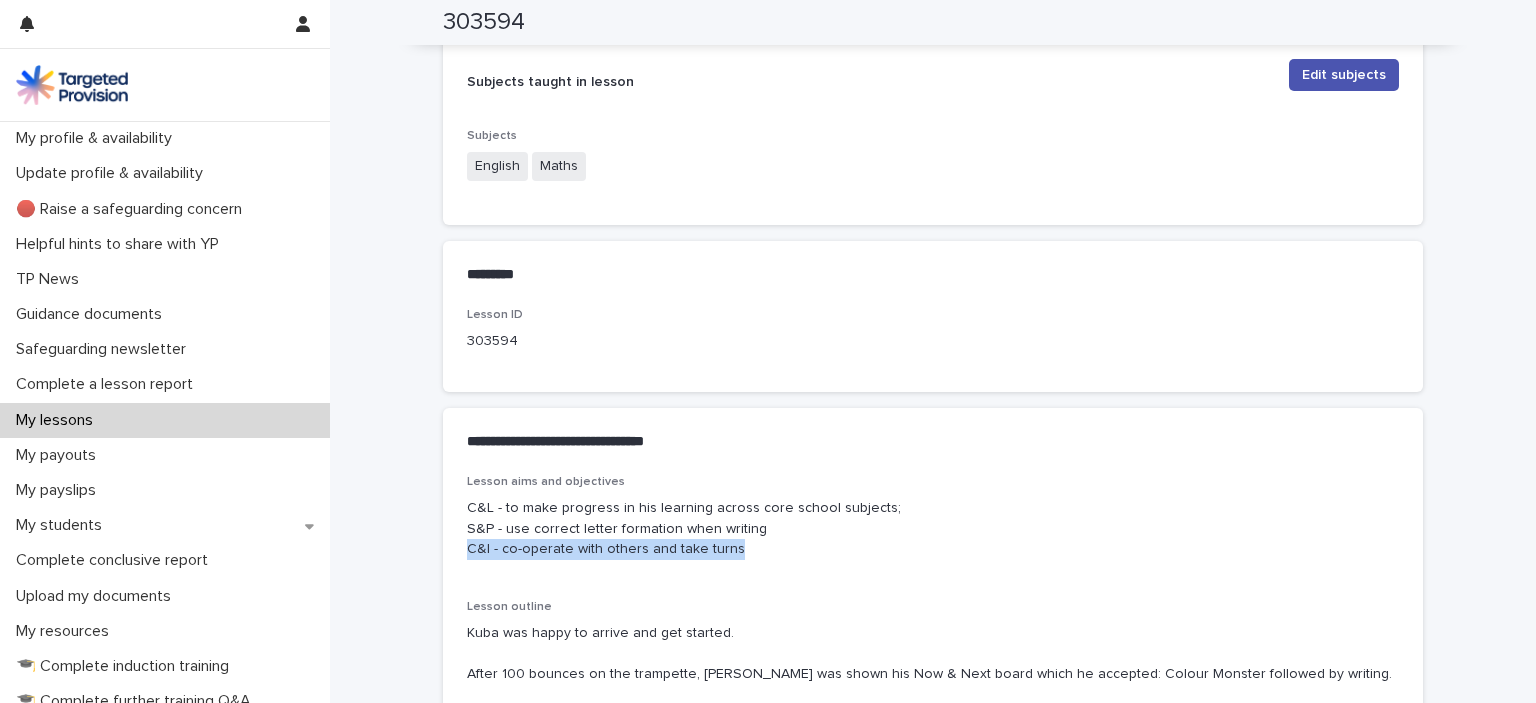 drag, startPoint x: 460, startPoint y: 544, endPoint x: 758, endPoint y: 548, distance: 298.02686 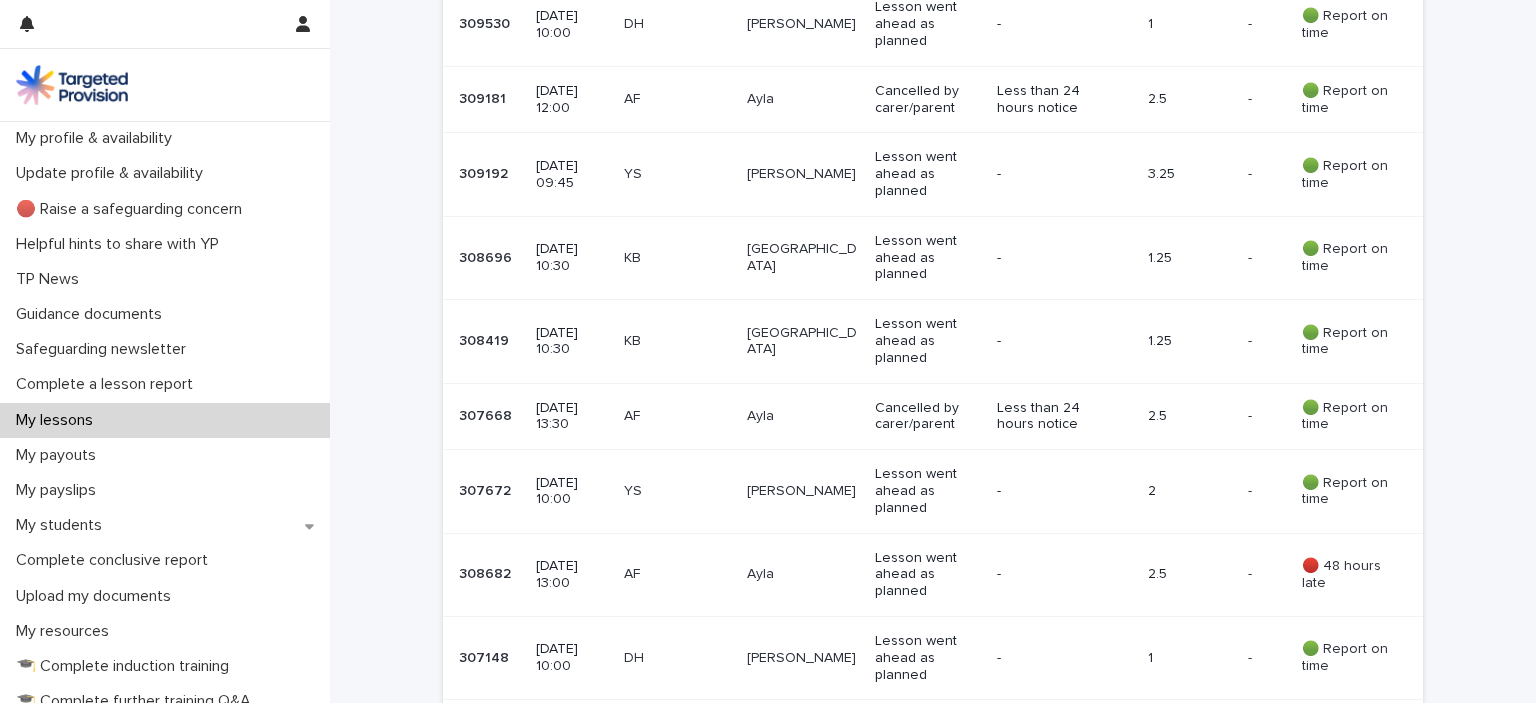 scroll, scrollTop: 0, scrollLeft: 0, axis: both 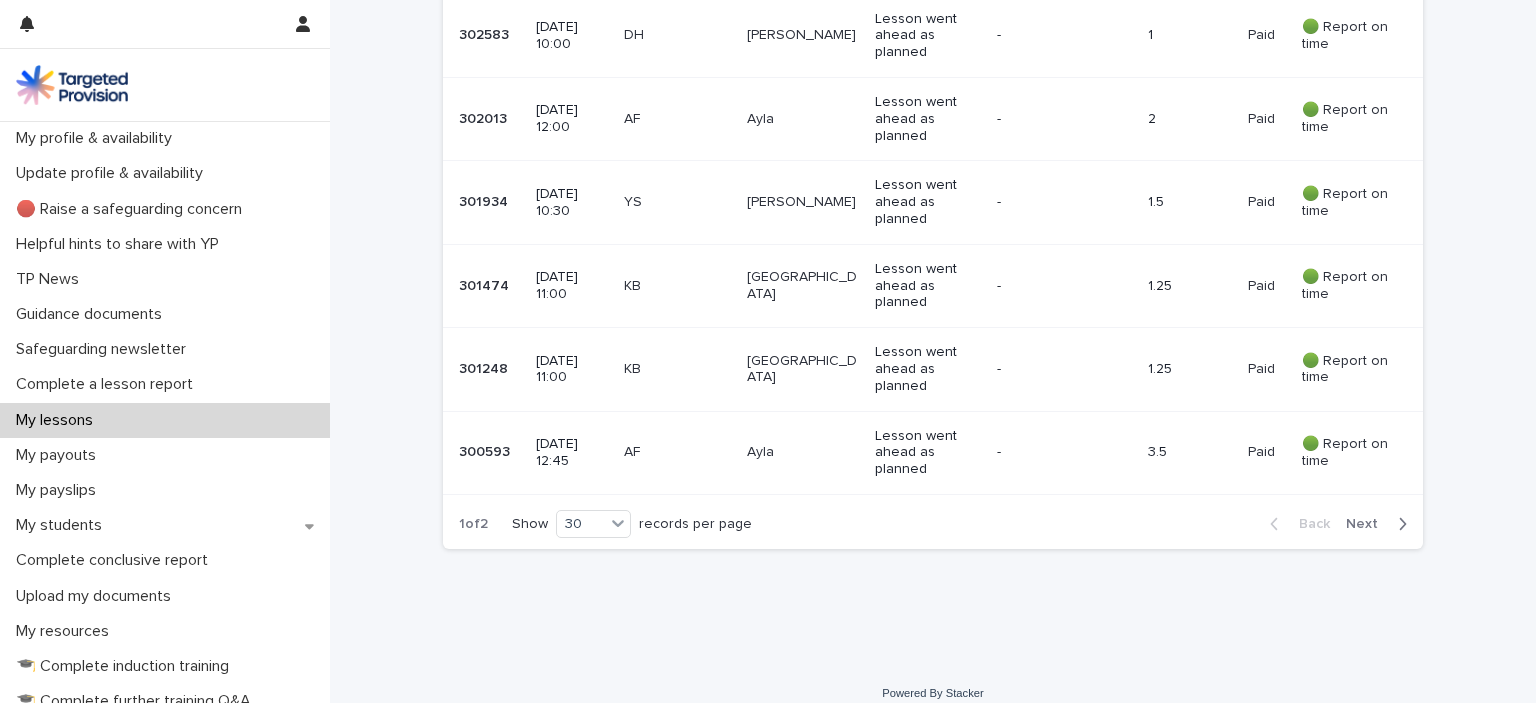click on "[DATE] 11:00" at bounding box center (572, 370) 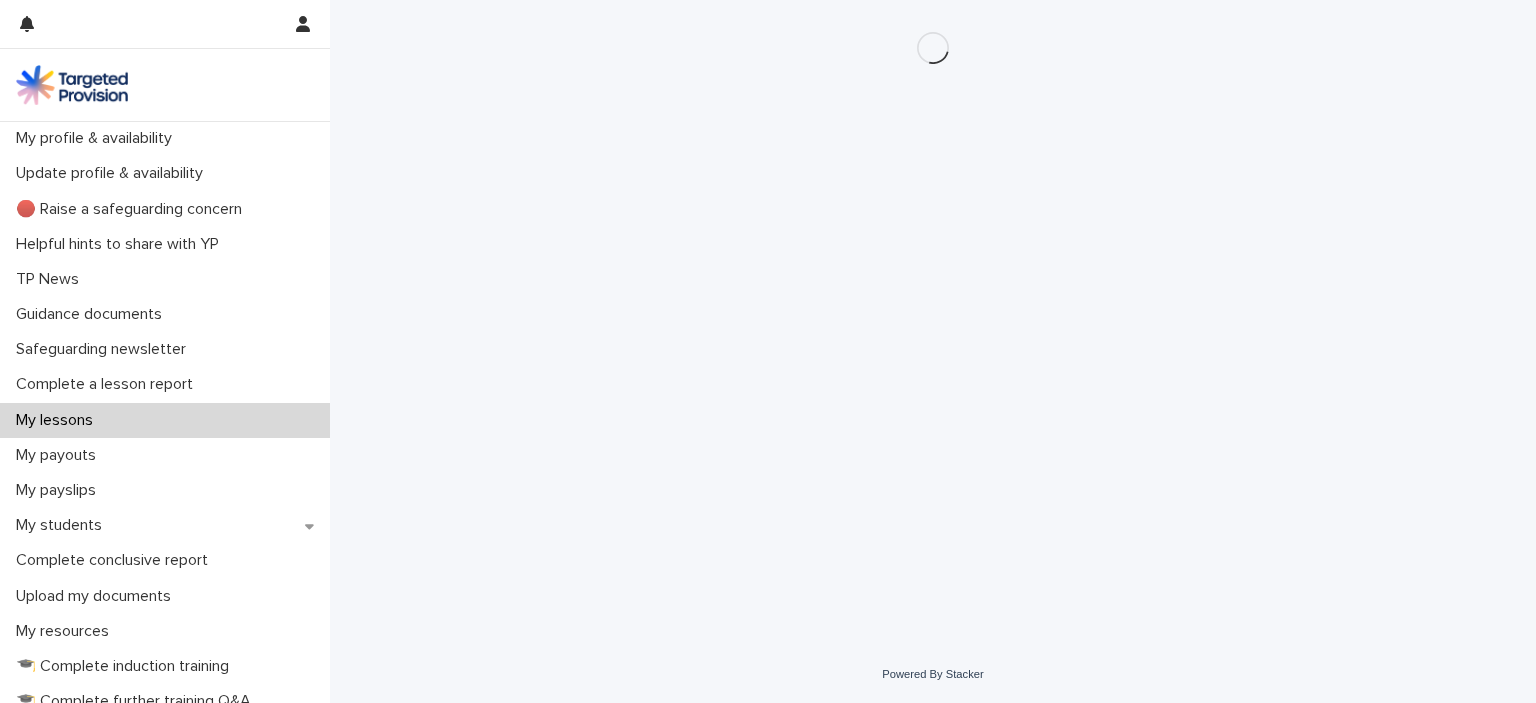 scroll, scrollTop: 0, scrollLeft: 0, axis: both 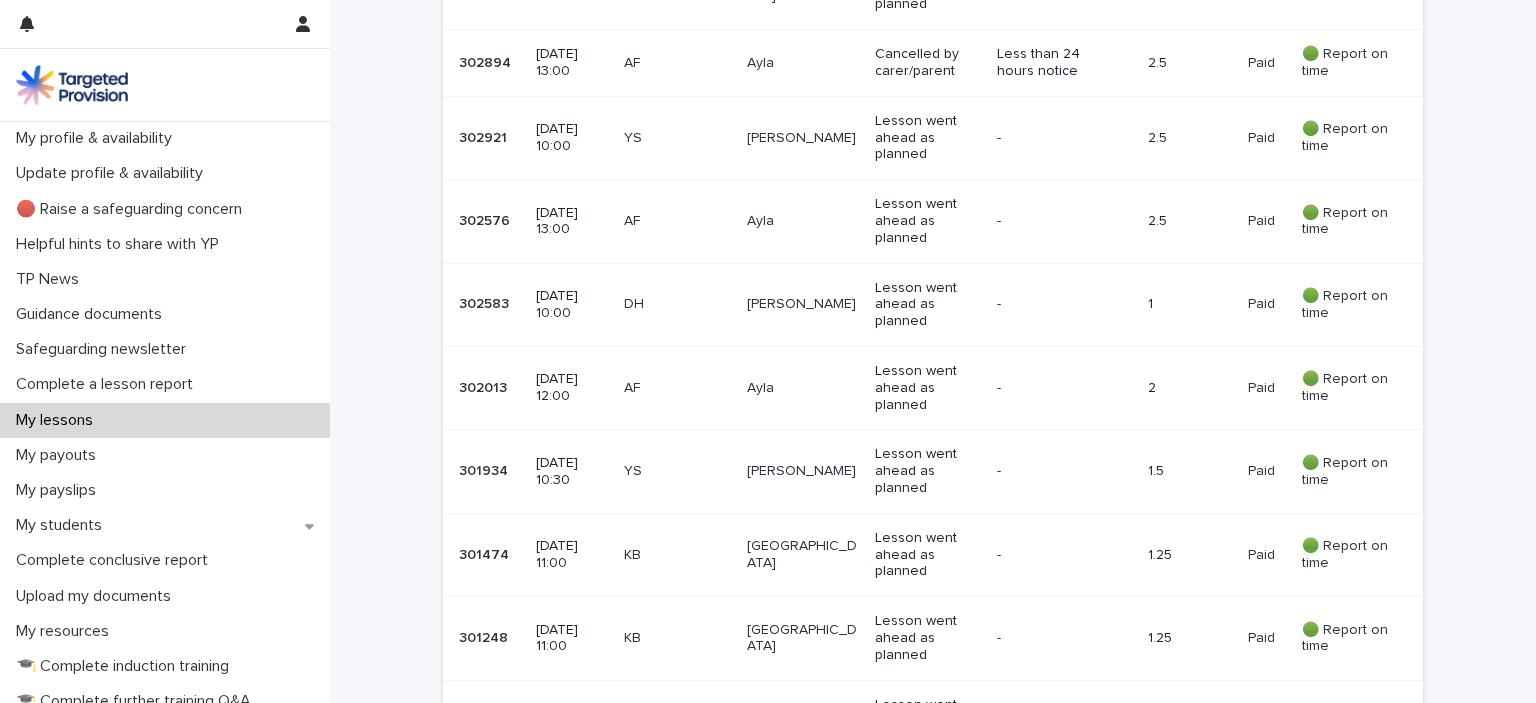 click on "[DATE] 11:00" at bounding box center [572, 639] 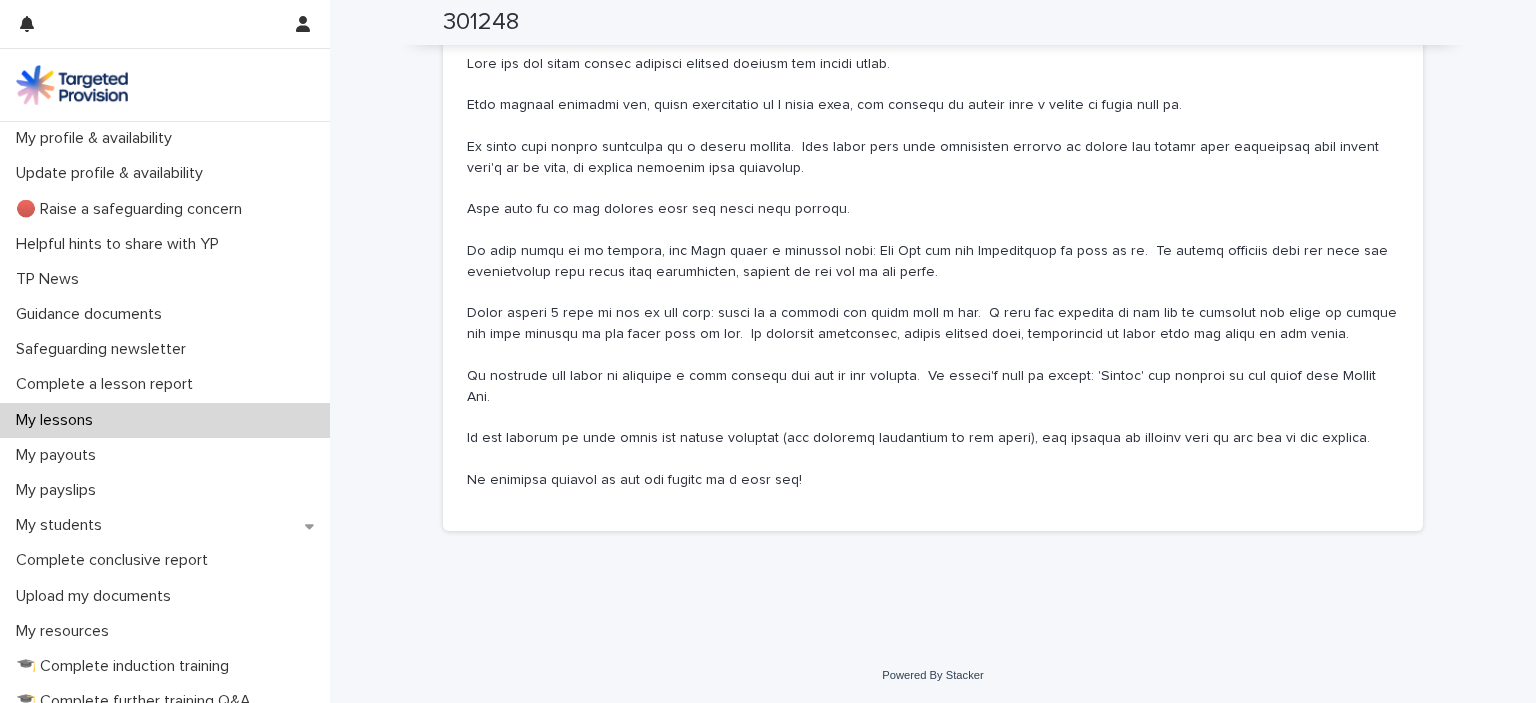 scroll, scrollTop: 1362, scrollLeft: 0, axis: vertical 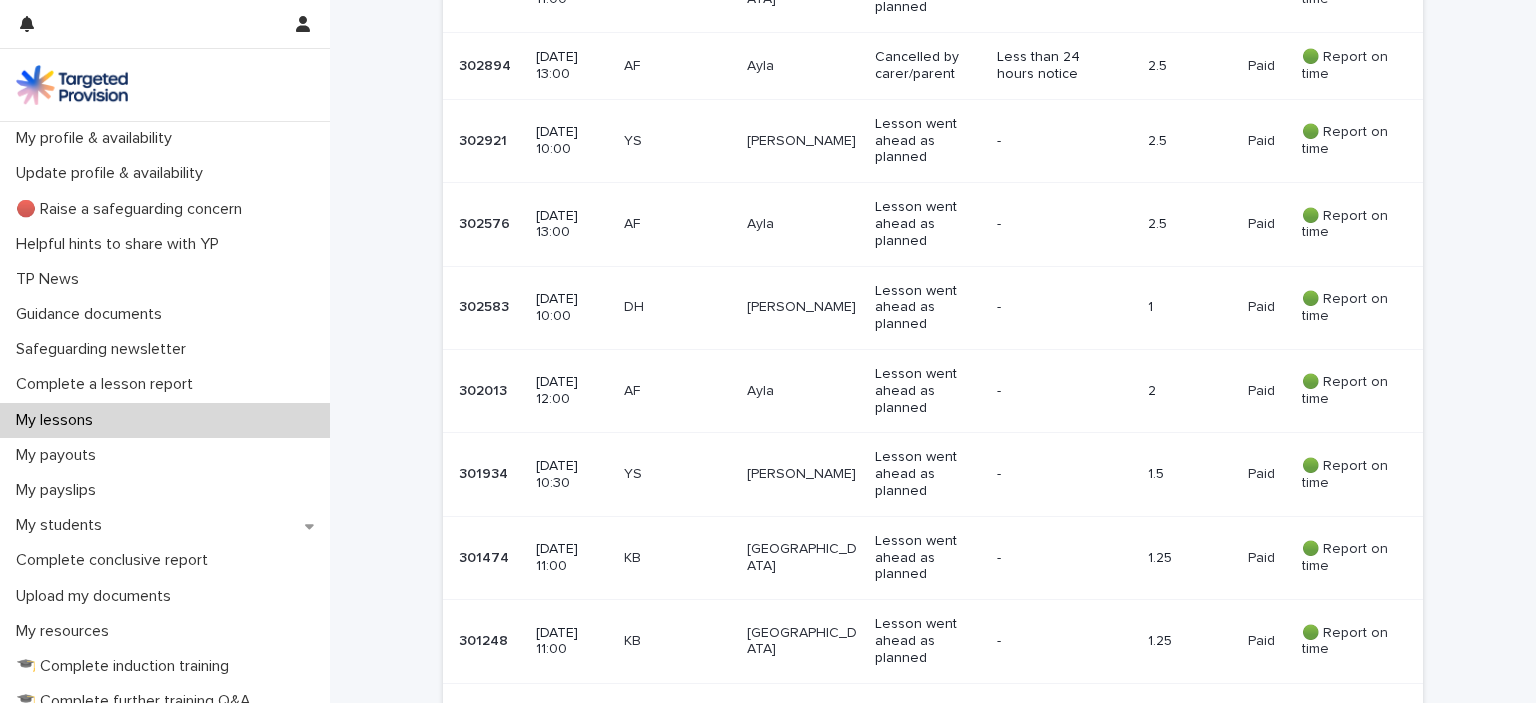 click on "[DATE] 11:00" at bounding box center (572, 558) 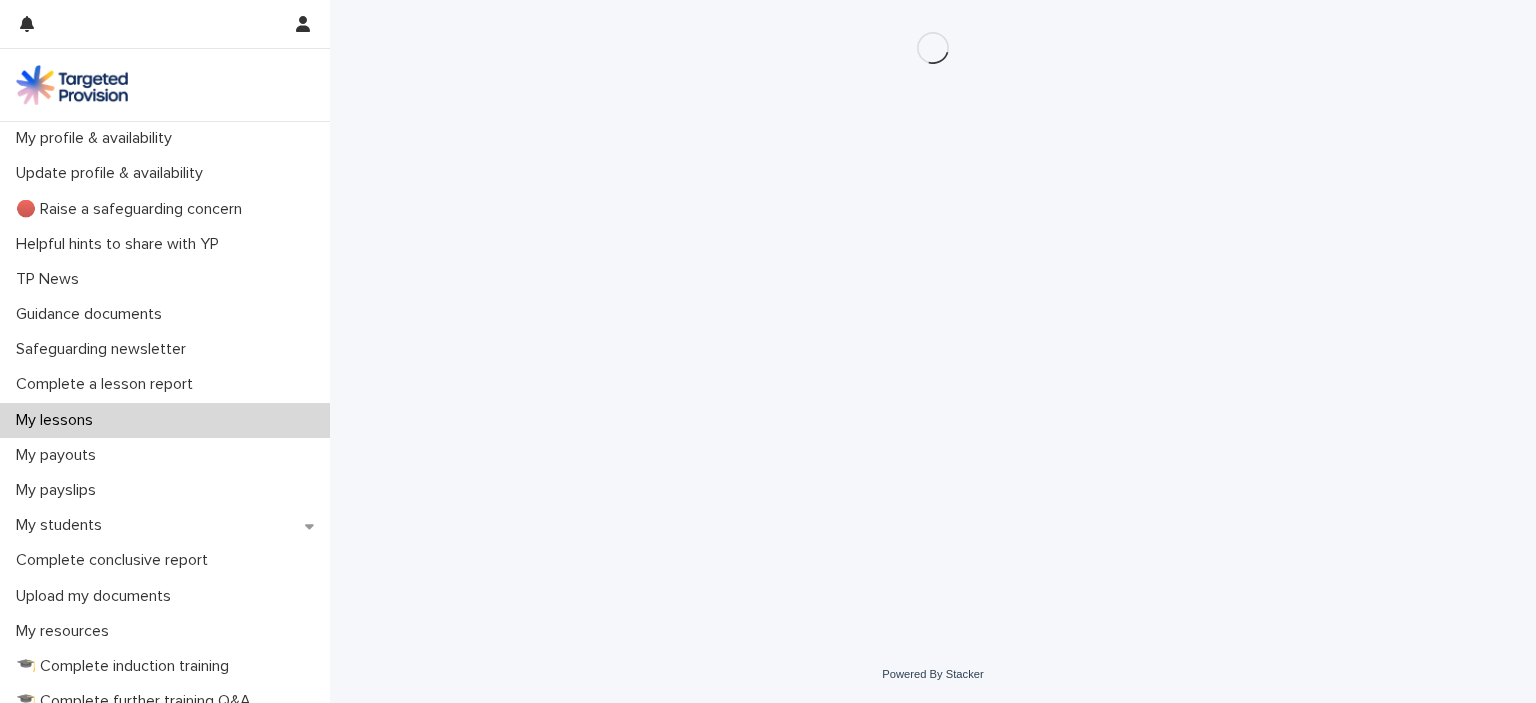 scroll, scrollTop: 0, scrollLeft: 0, axis: both 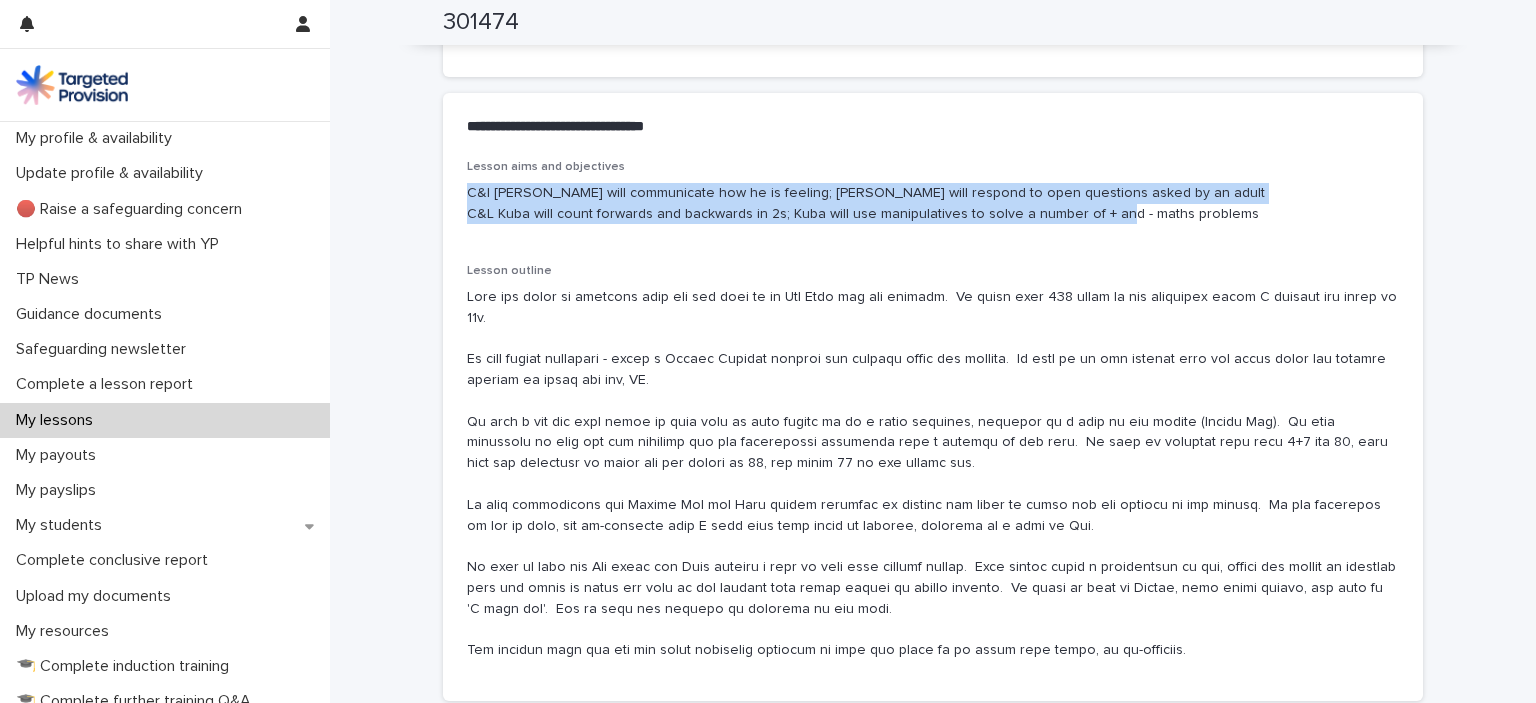 drag, startPoint x: 462, startPoint y: 185, endPoint x: 1256, endPoint y: 226, distance: 795.05786 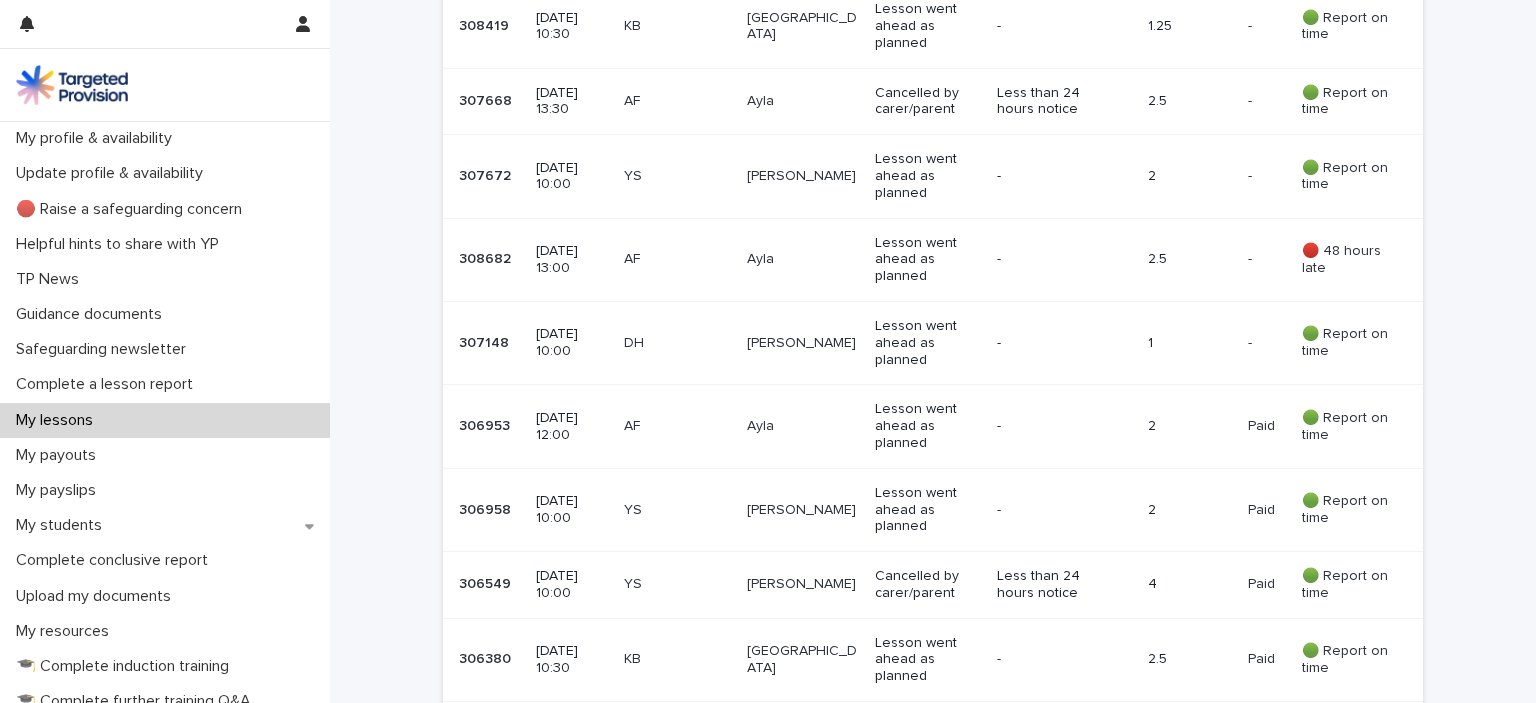 scroll, scrollTop: 0, scrollLeft: 0, axis: both 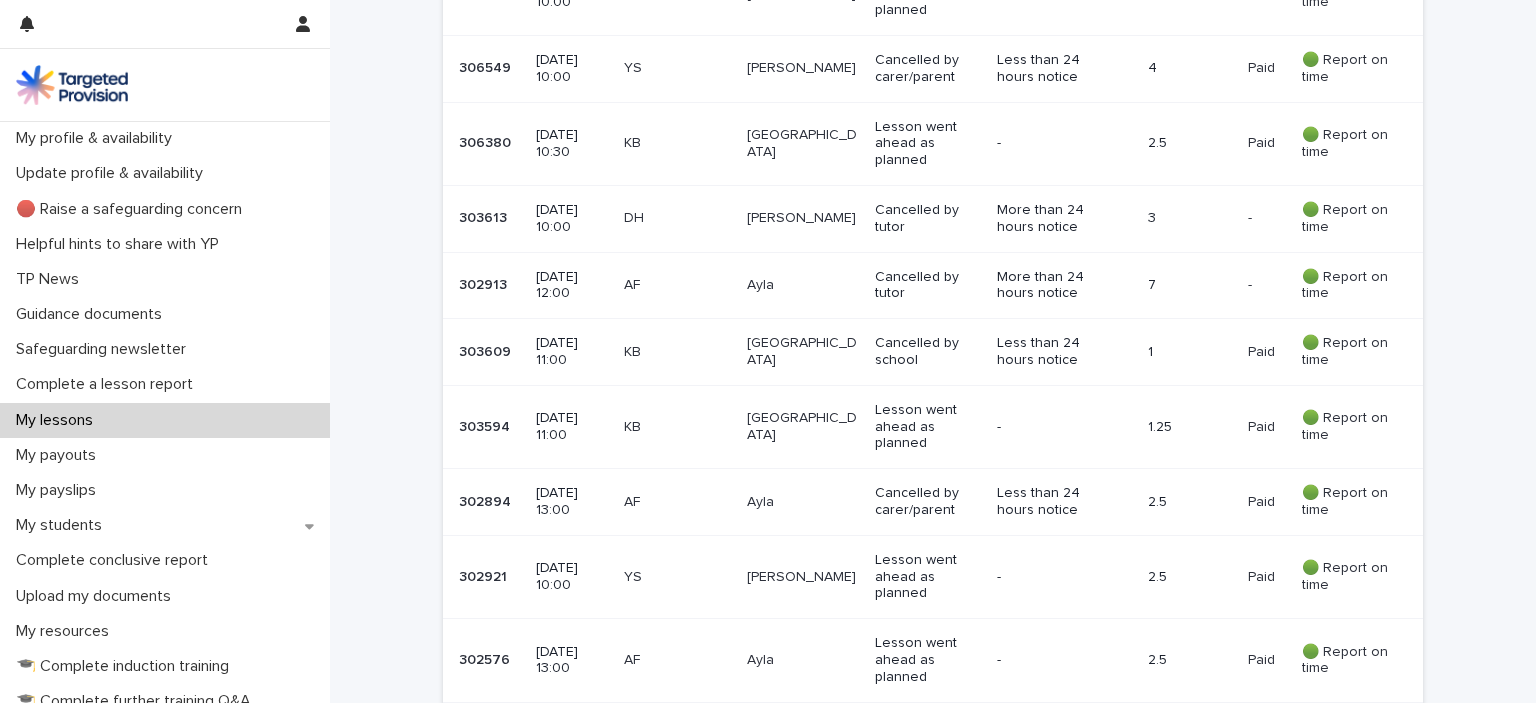 click on "[DATE] 11:00" at bounding box center [572, 427] 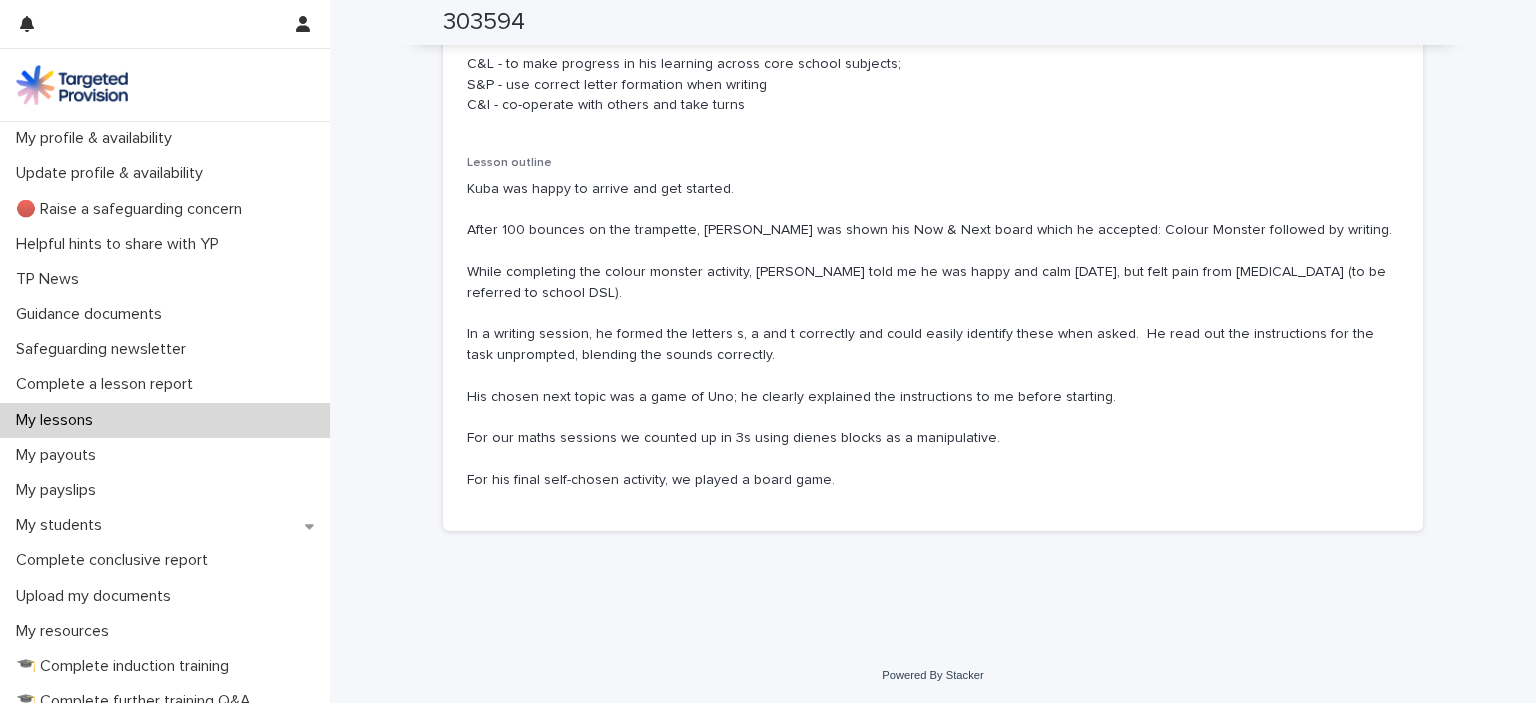 scroll, scrollTop: 1216, scrollLeft: 0, axis: vertical 